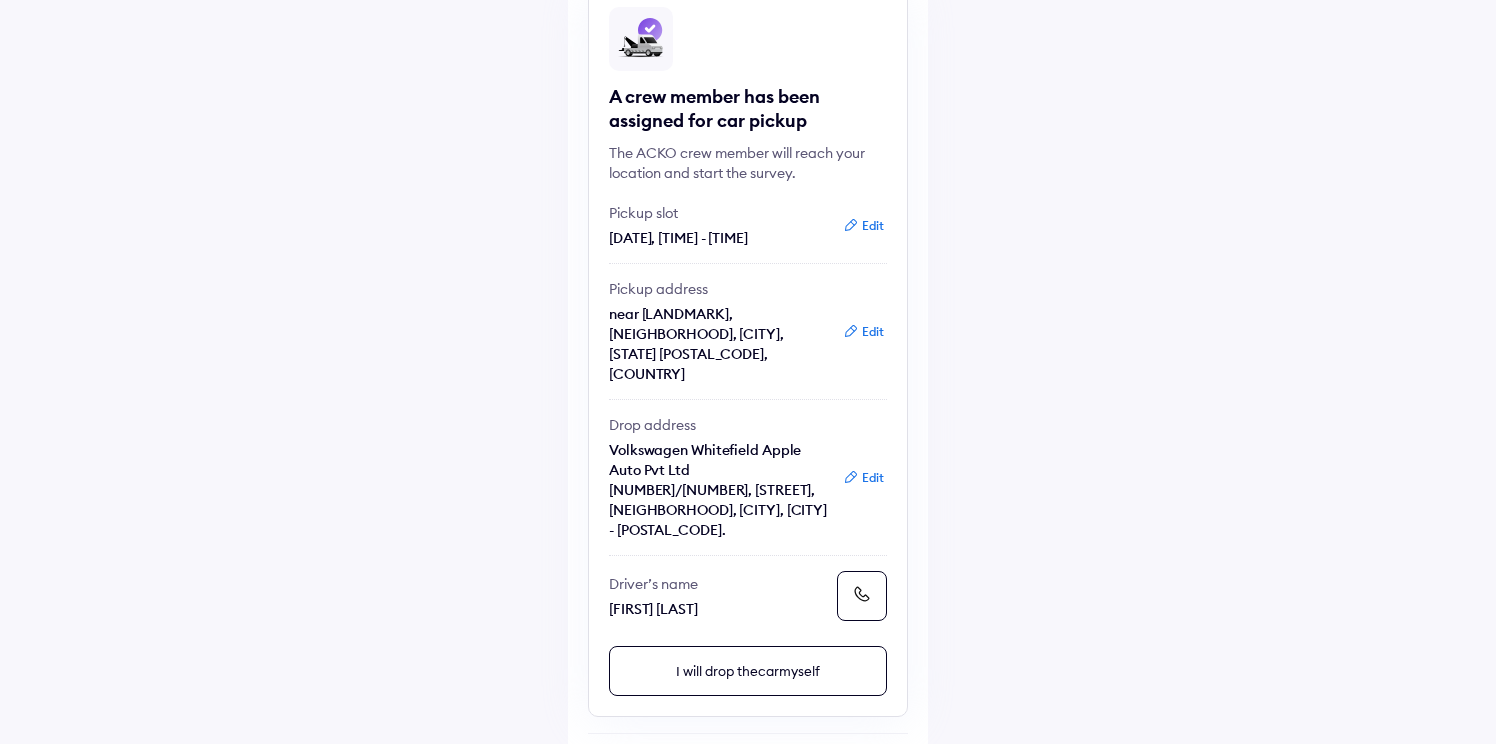 scroll, scrollTop: 187, scrollLeft: 0, axis: vertical 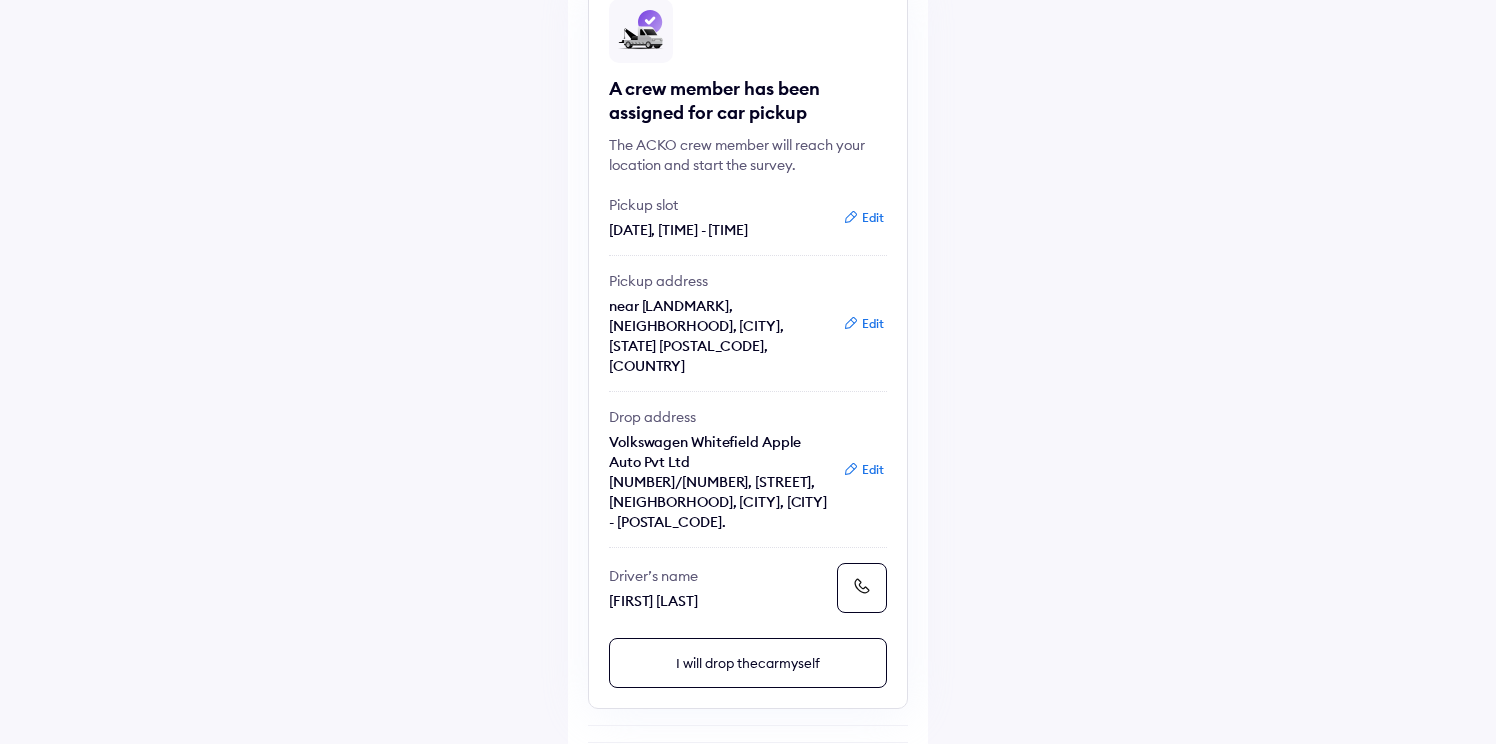 click on "Edit" at bounding box center [863, 470] 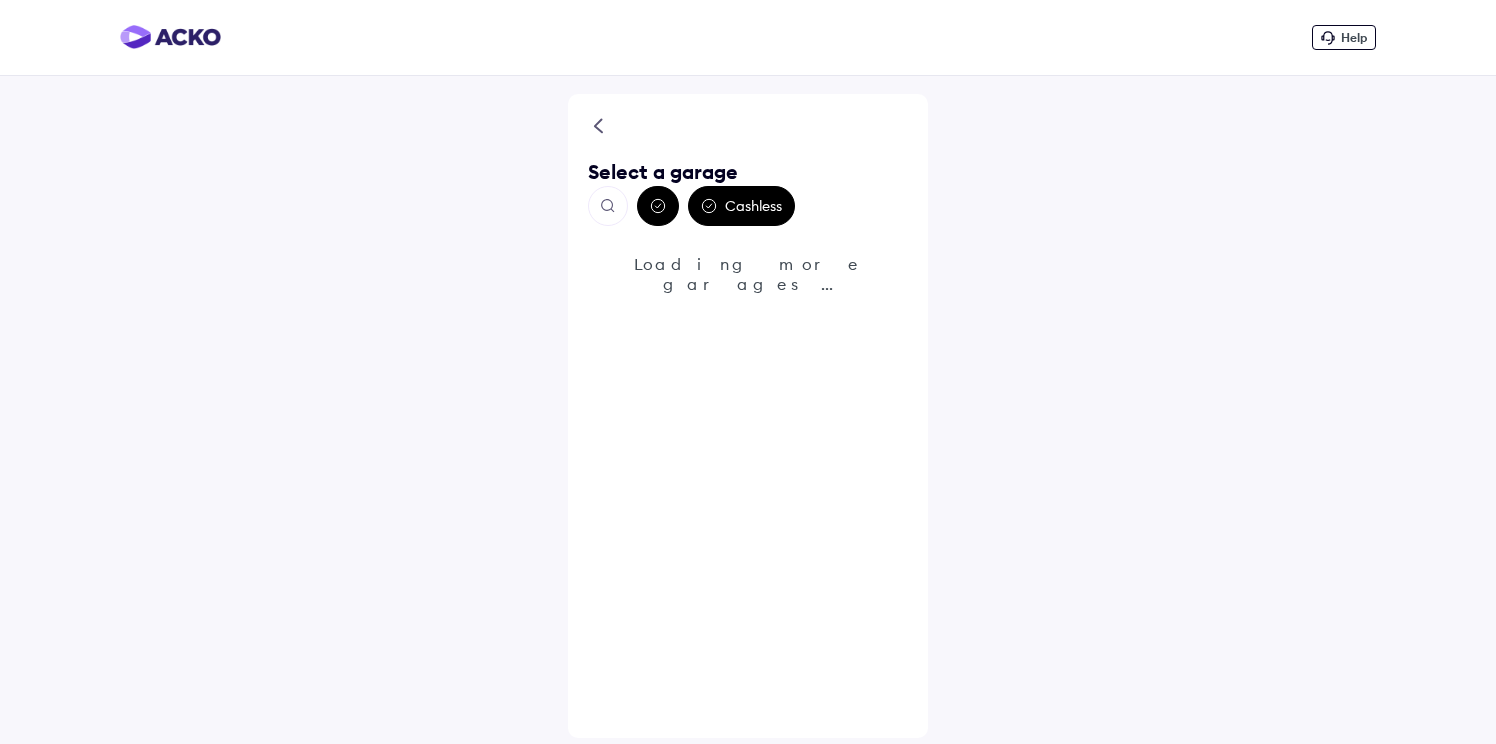 scroll, scrollTop: 0, scrollLeft: 0, axis: both 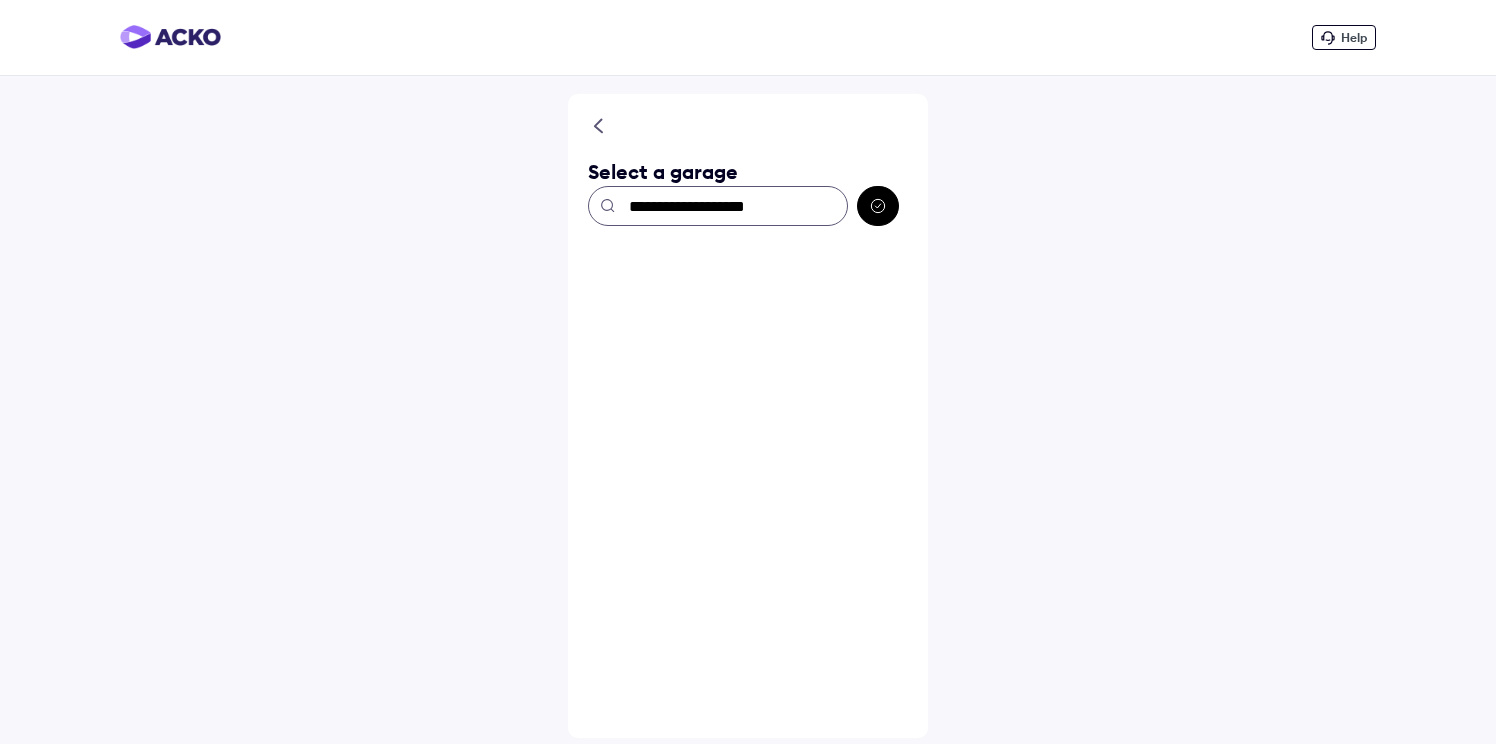 type on "**********" 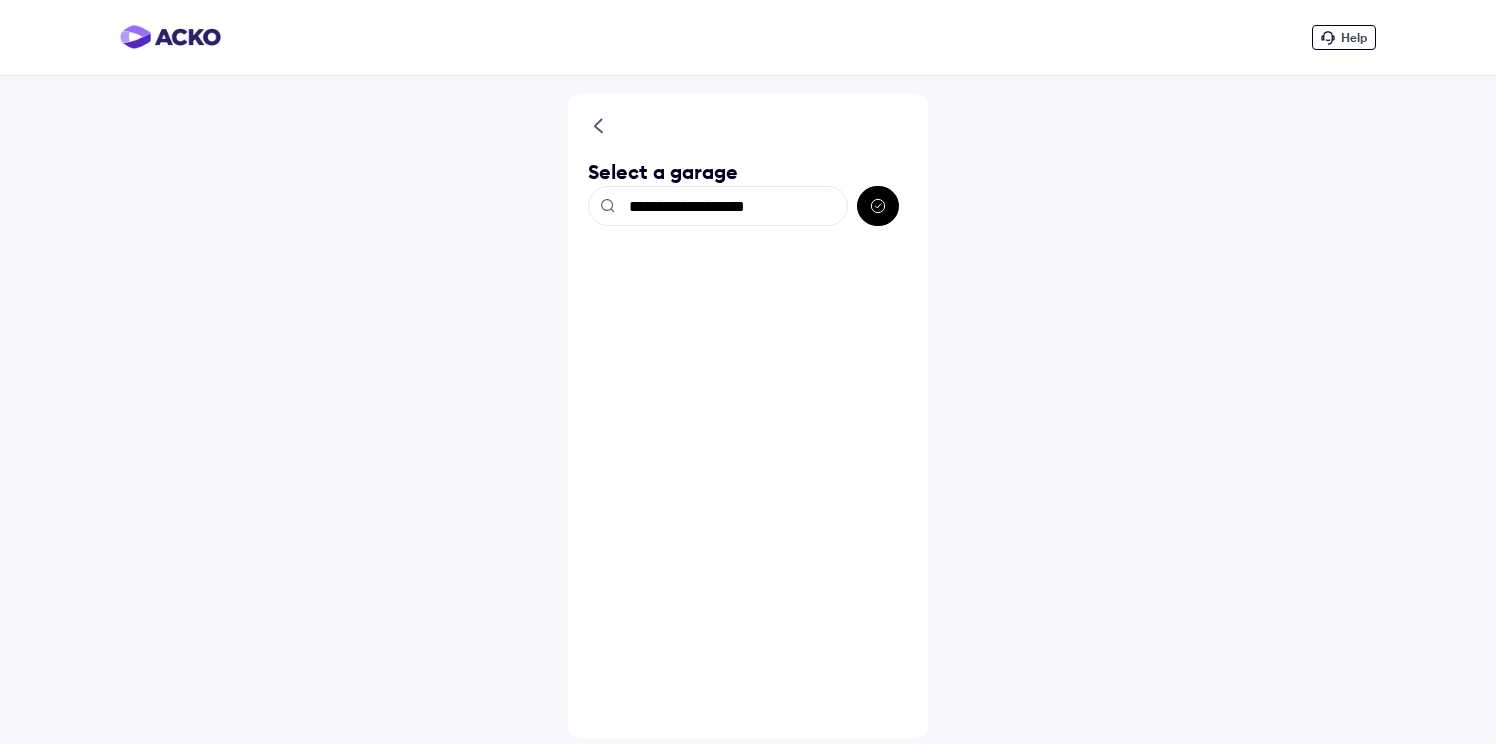 click 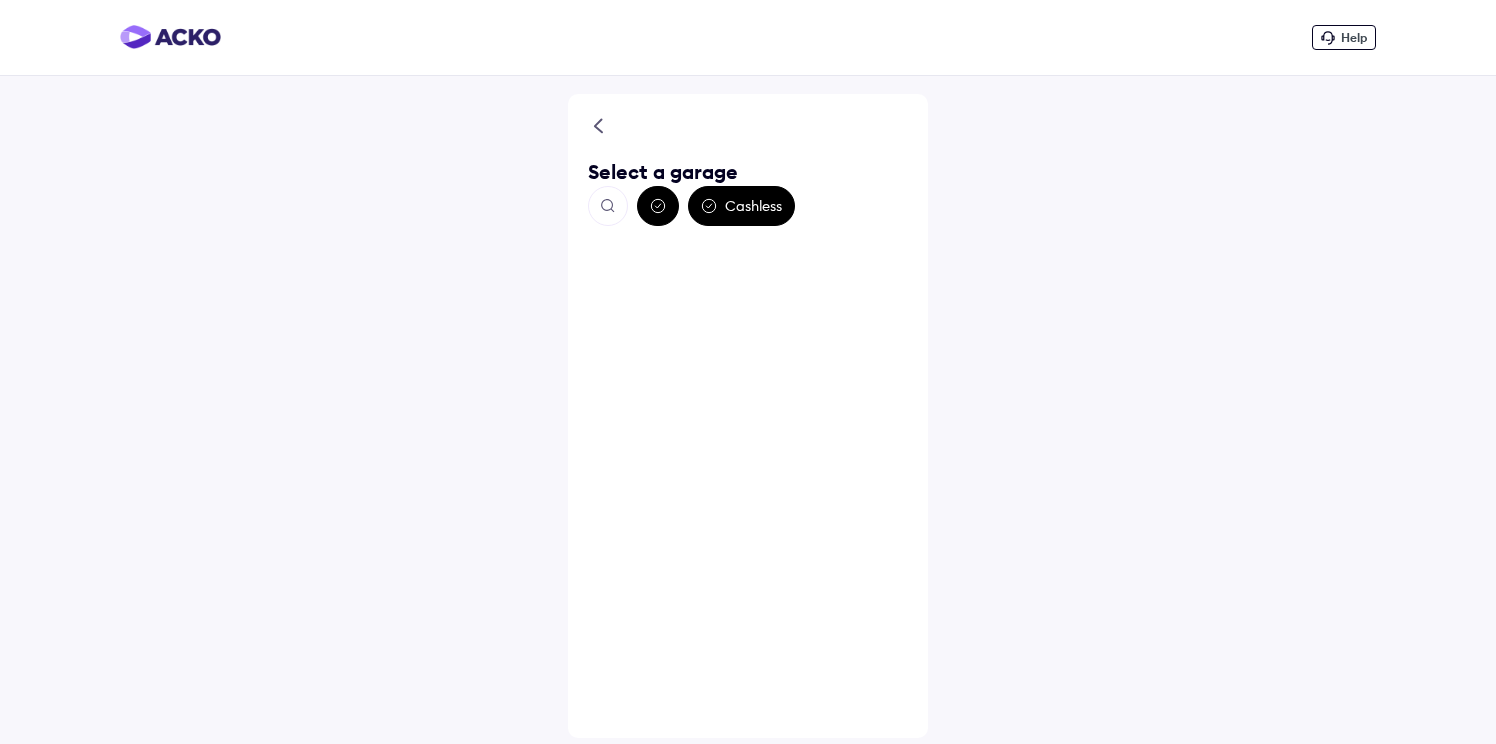 click 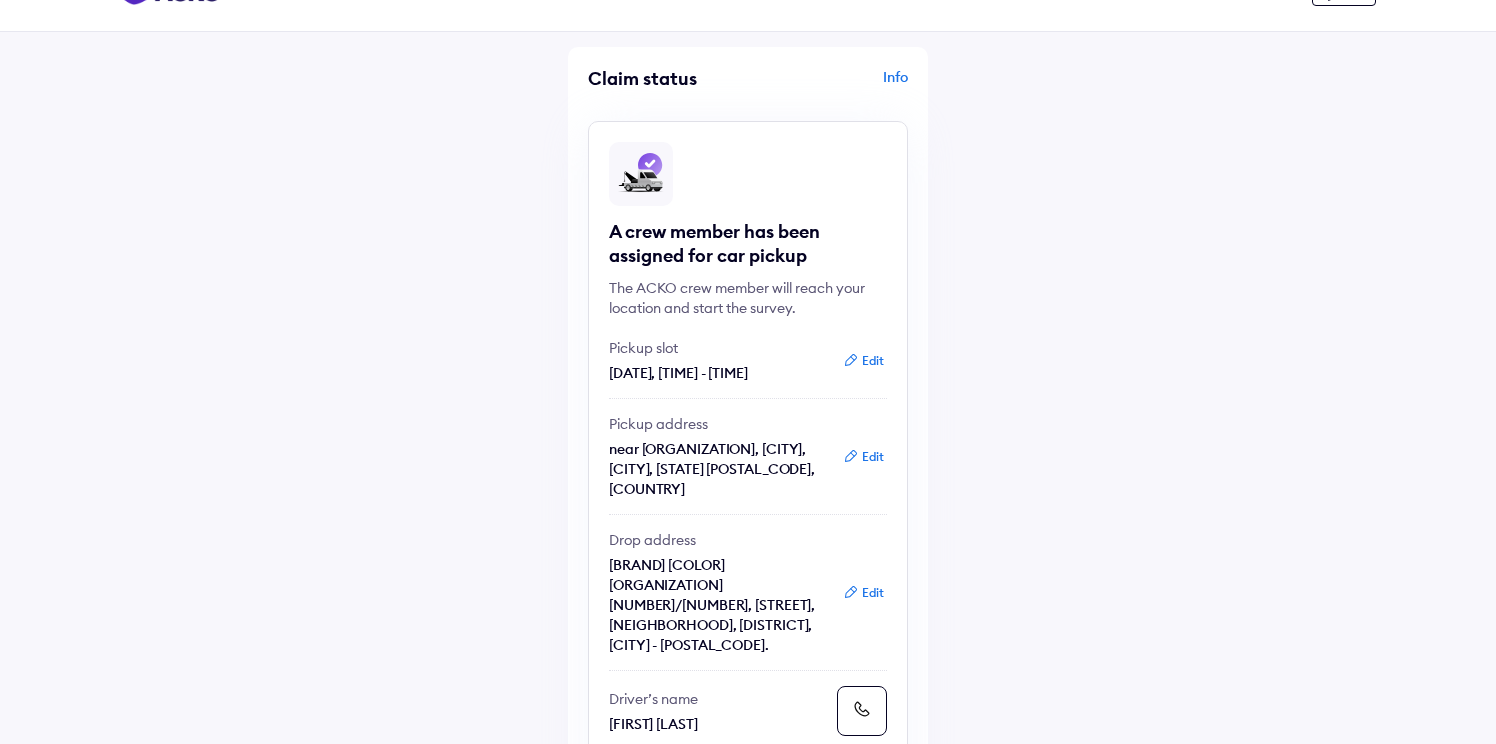 scroll, scrollTop: 0, scrollLeft: 0, axis: both 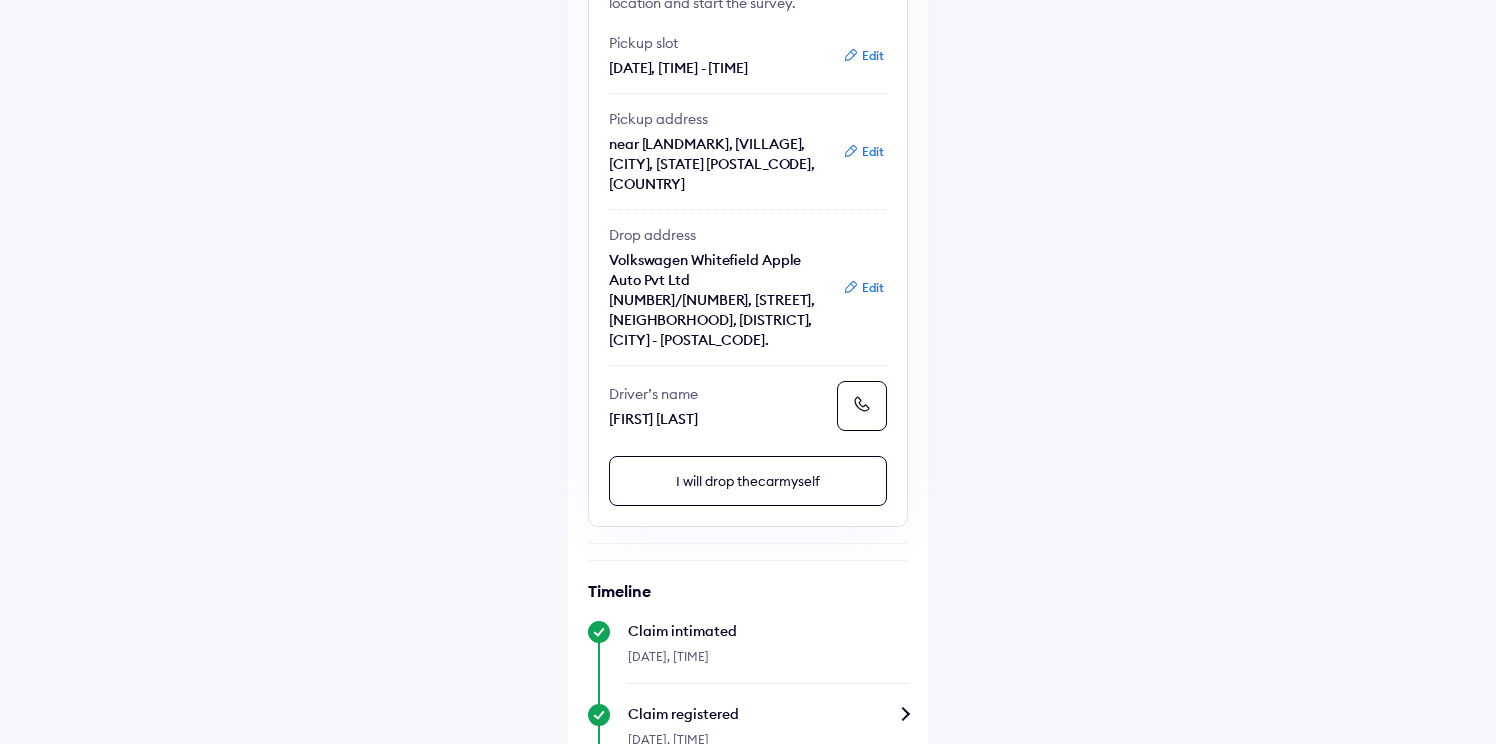 click on "Edit" at bounding box center (863, 288) 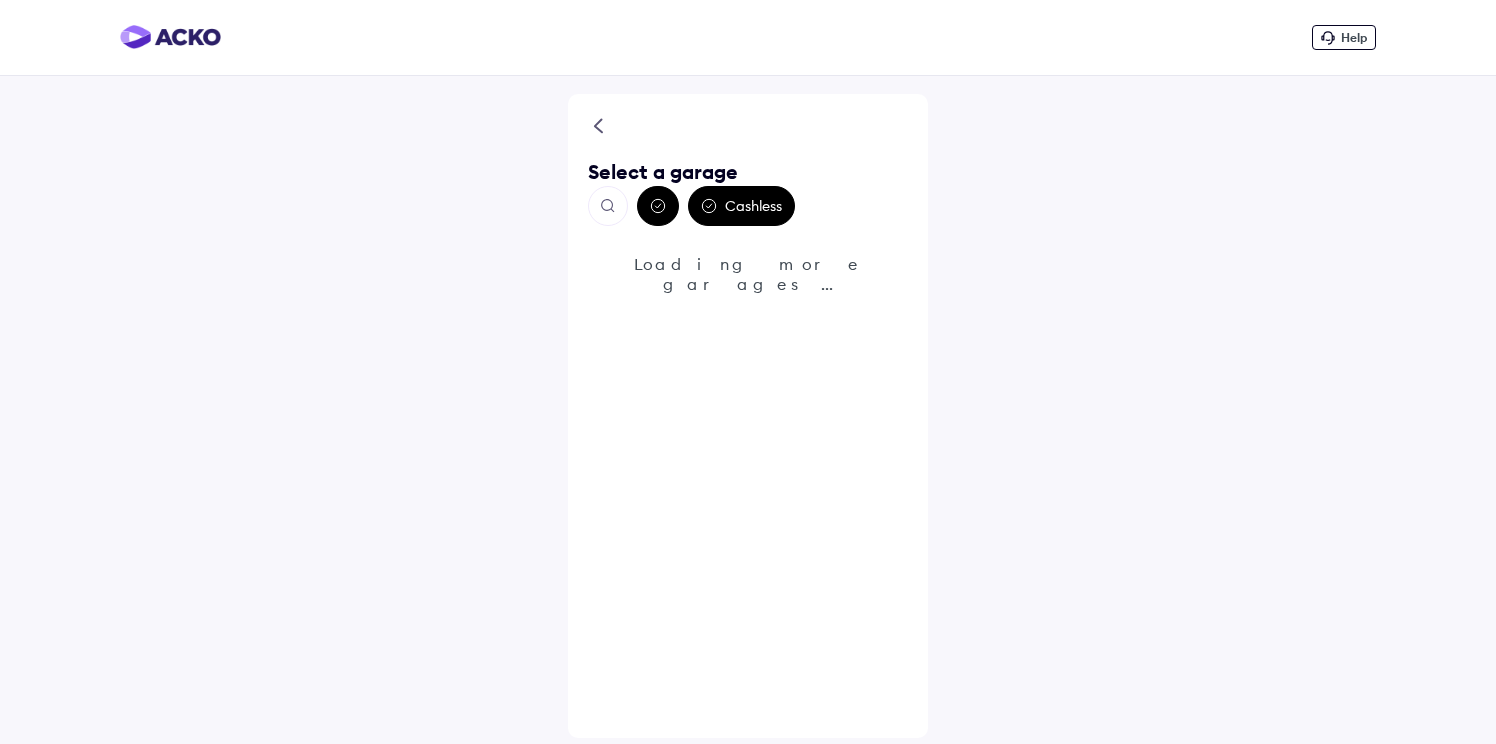 scroll, scrollTop: 0, scrollLeft: 0, axis: both 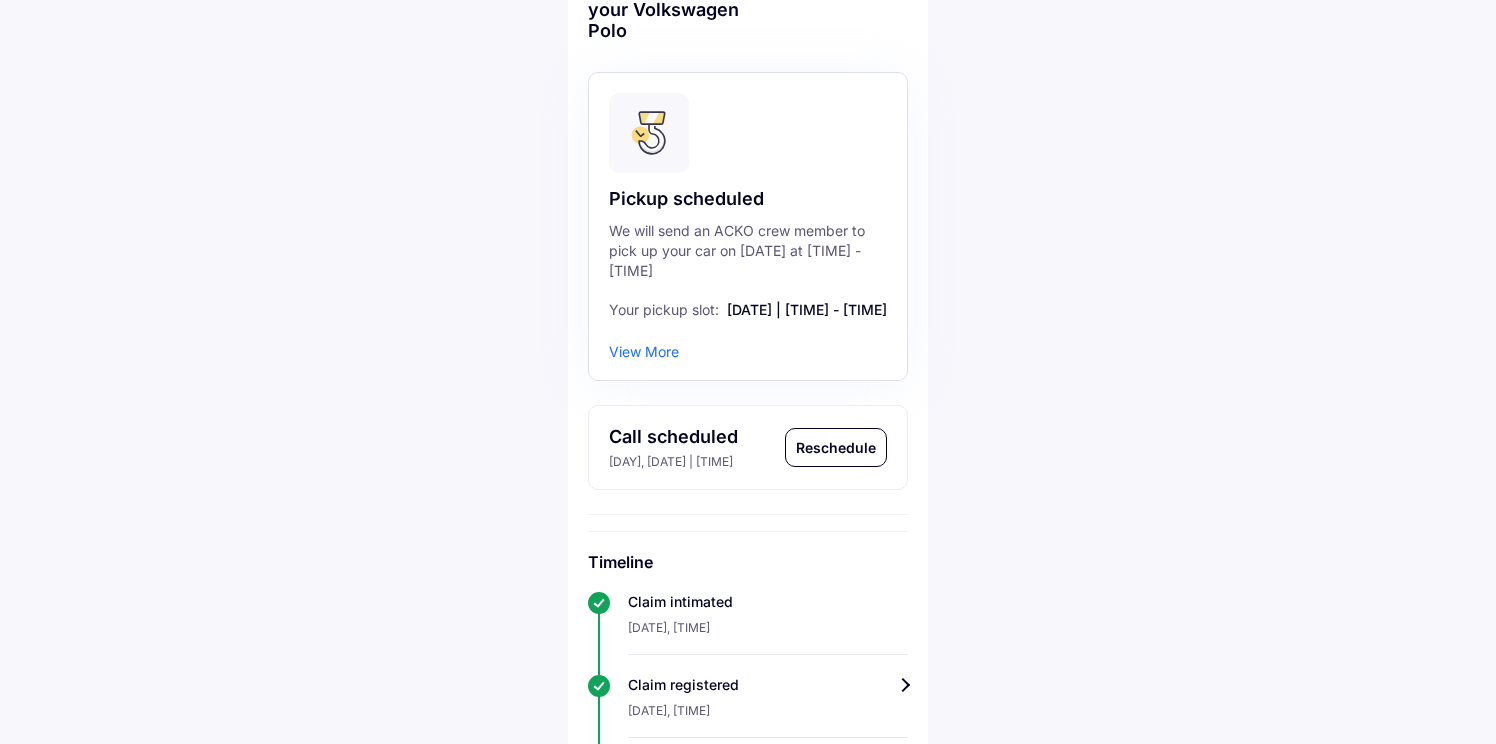 click on "Reschedule" at bounding box center (836, 447) 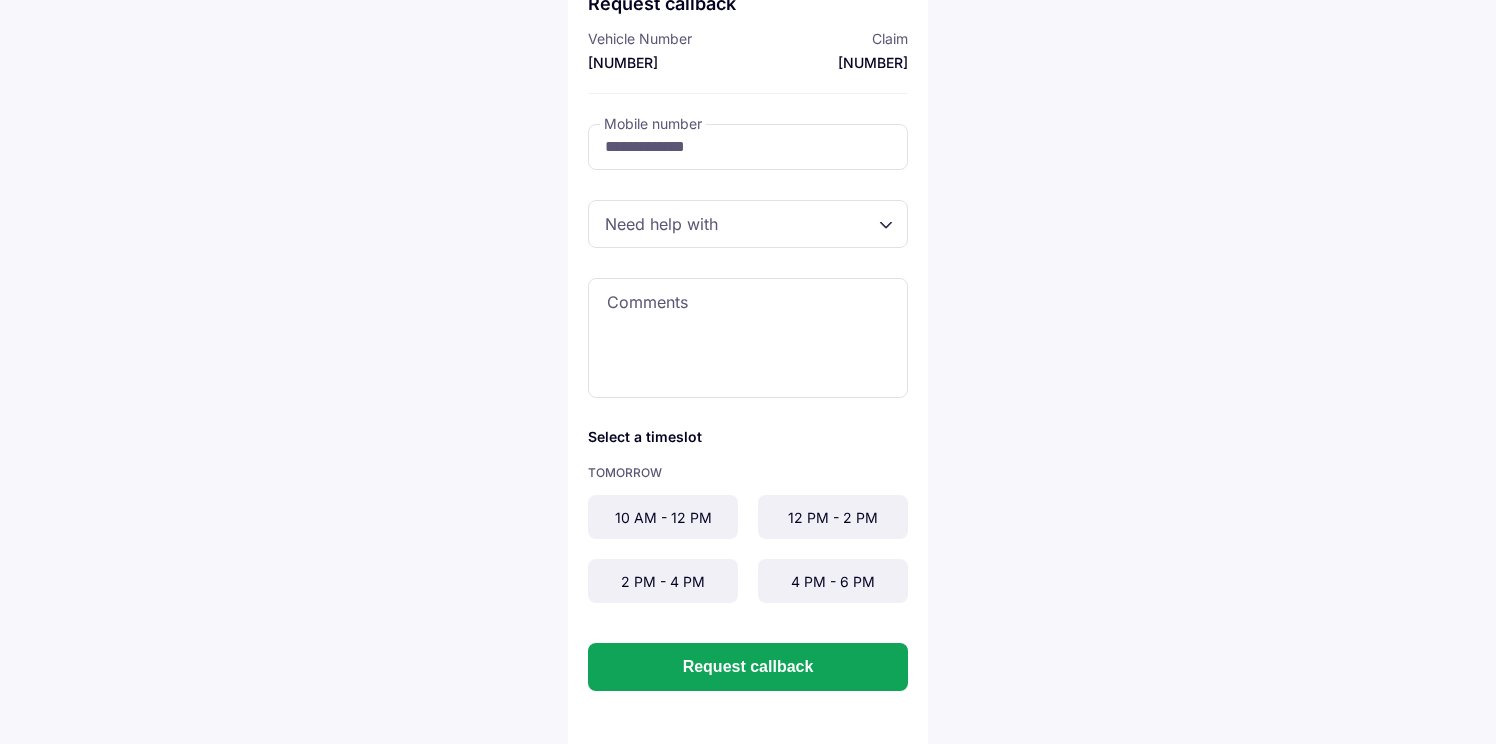scroll, scrollTop: 128, scrollLeft: 0, axis: vertical 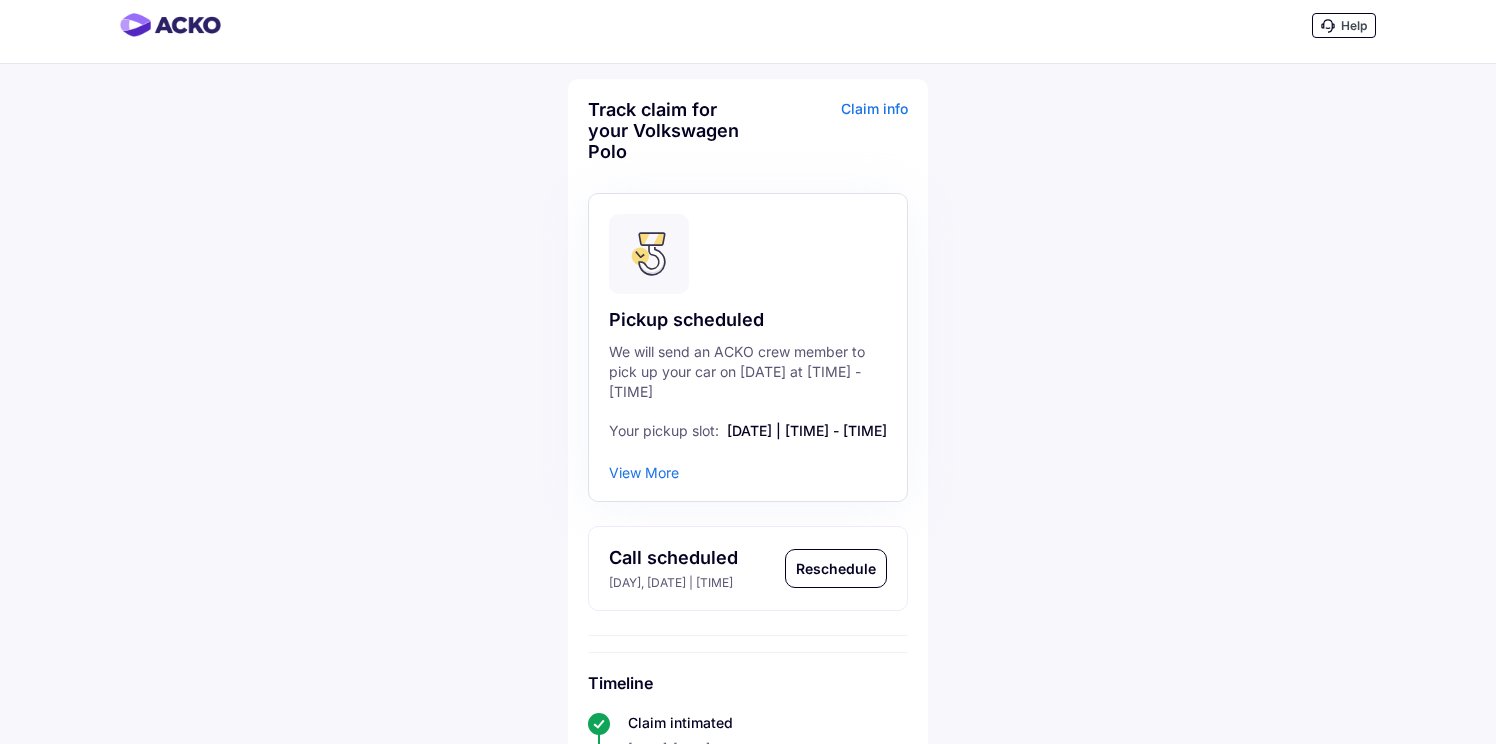 click on "View More" at bounding box center (644, 472) 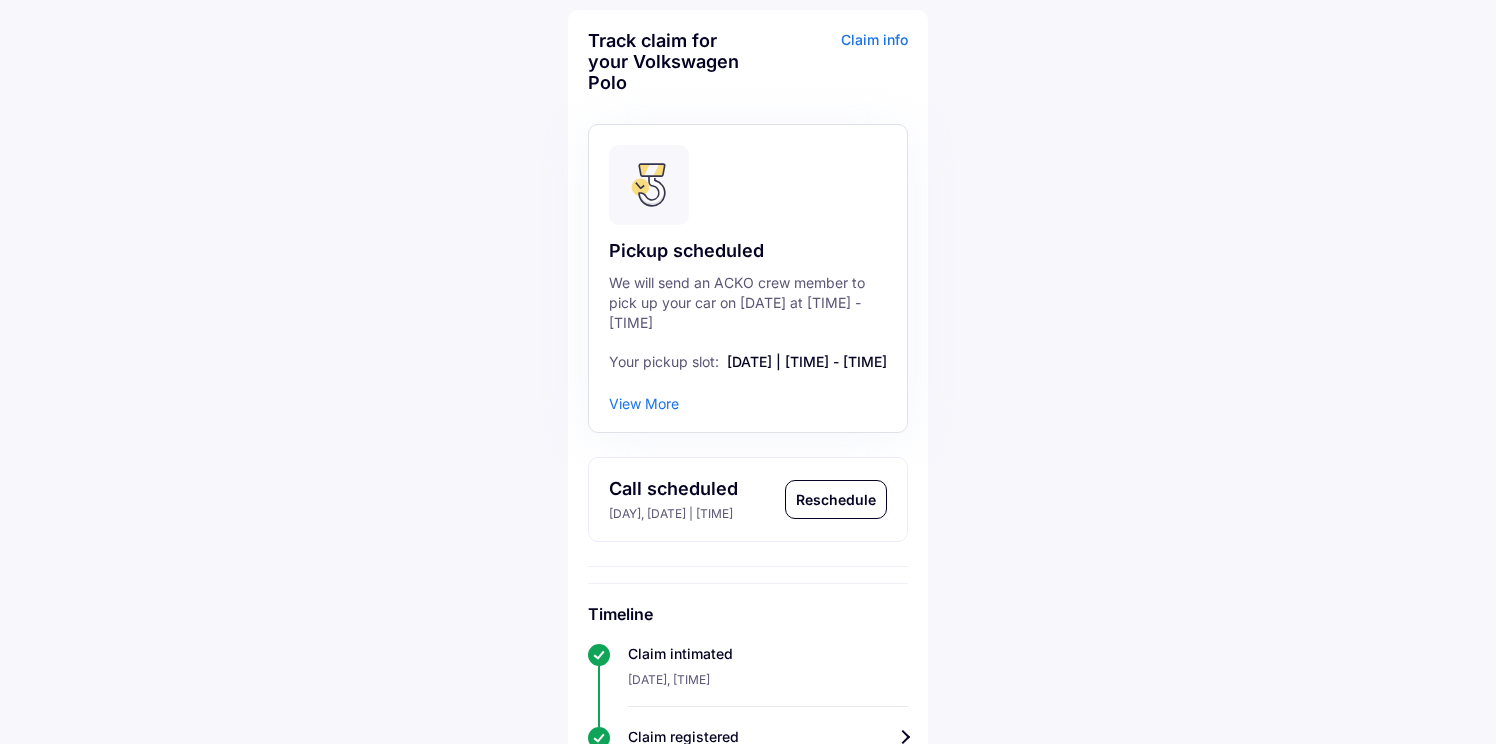 scroll, scrollTop: 0, scrollLeft: 0, axis: both 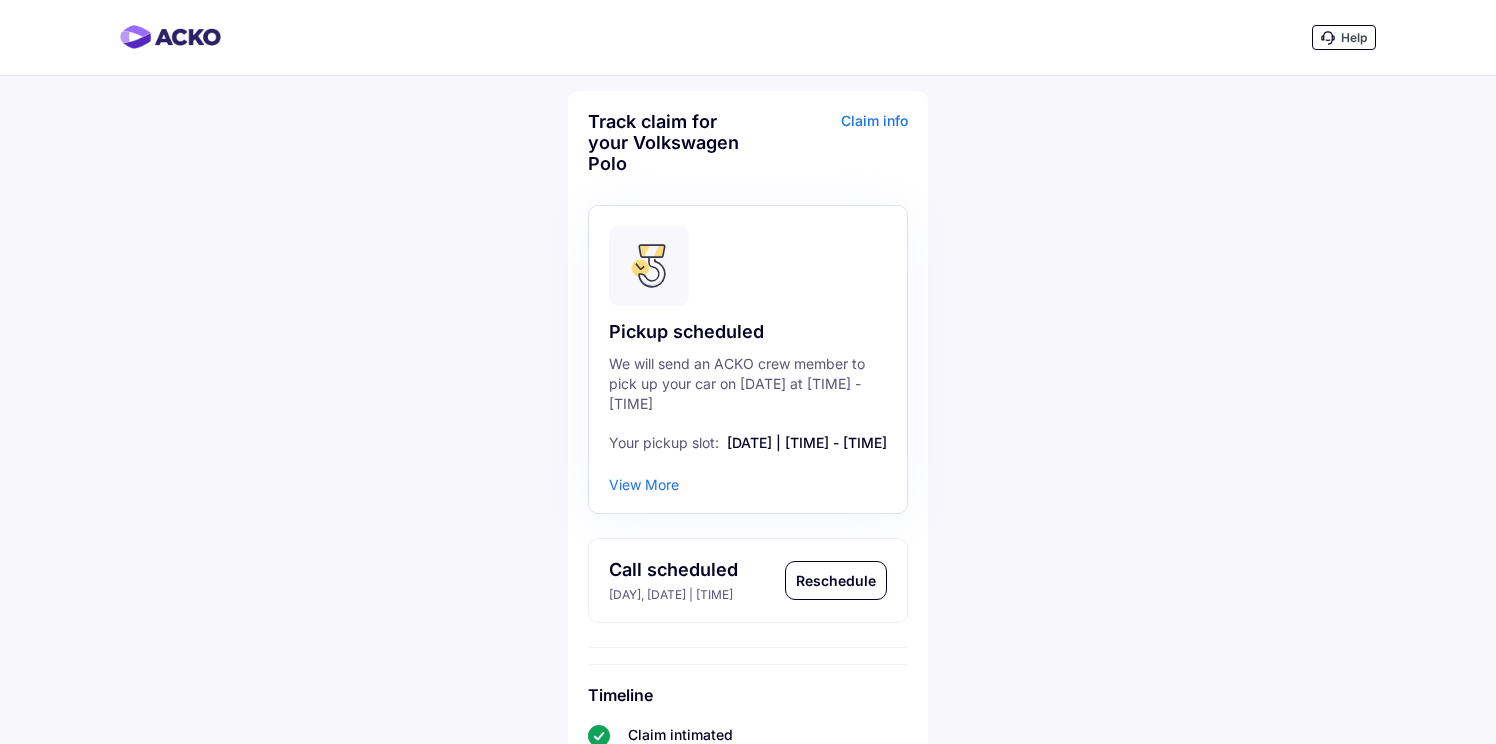 click on "View More" at bounding box center [644, 484] 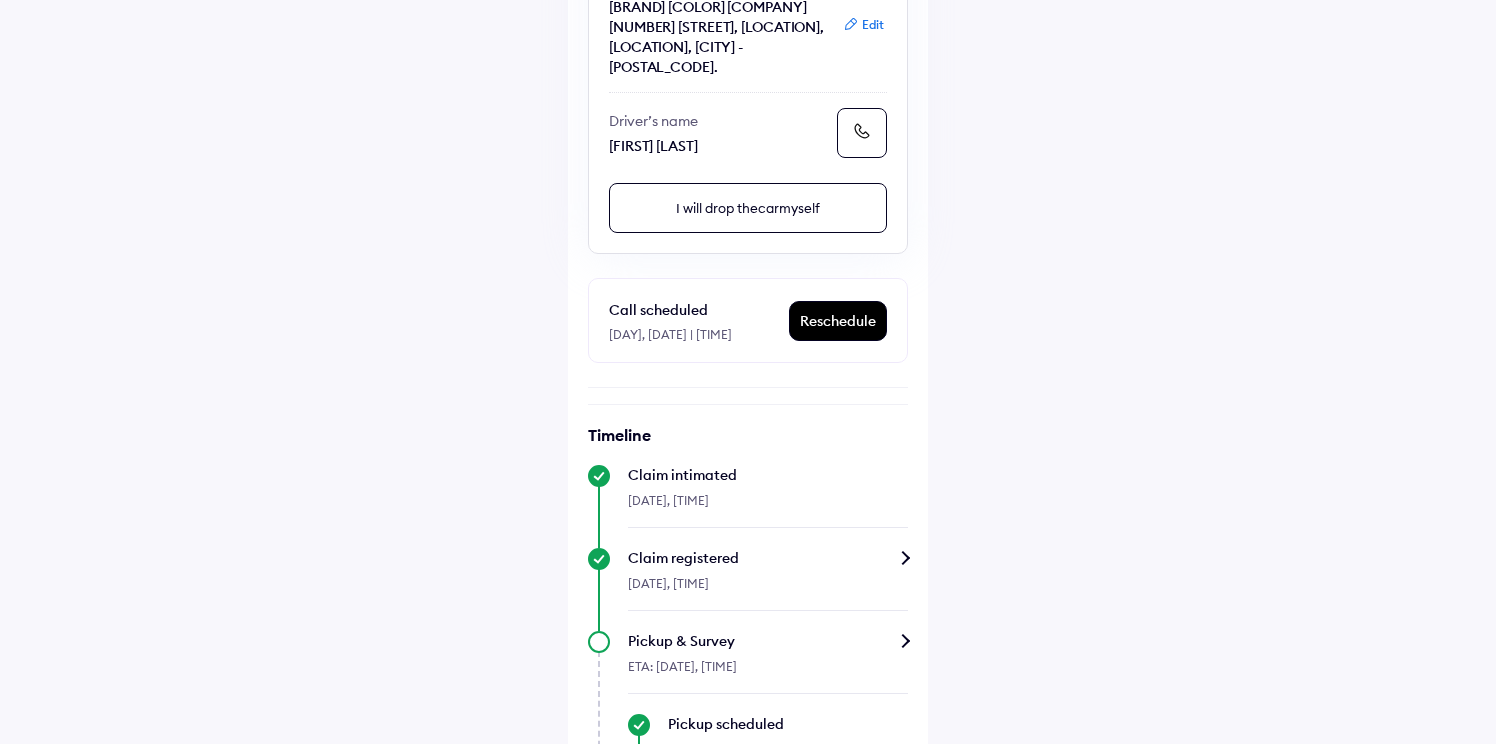 scroll, scrollTop: 151, scrollLeft: 0, axis: vertical 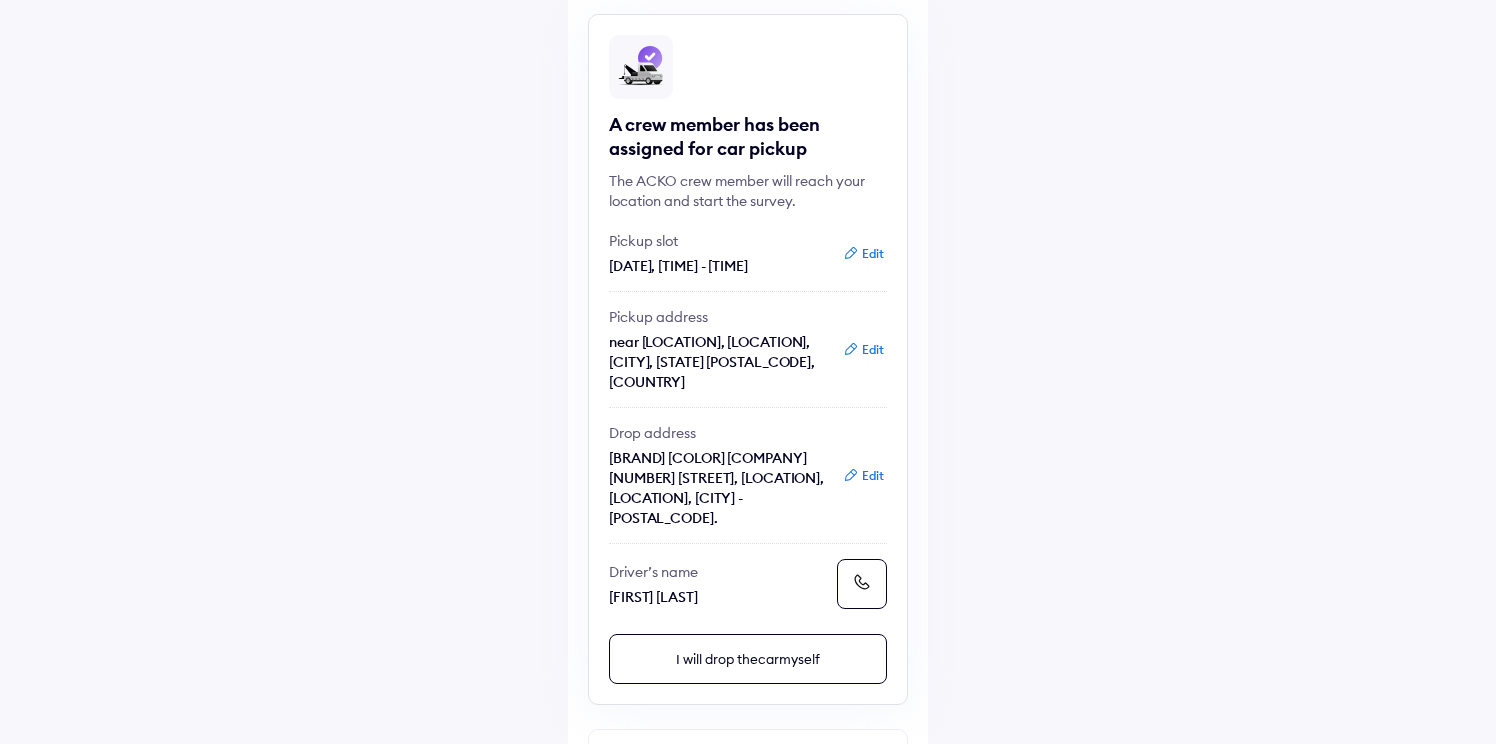 click on "Edit" at bounding box center (863, 350) 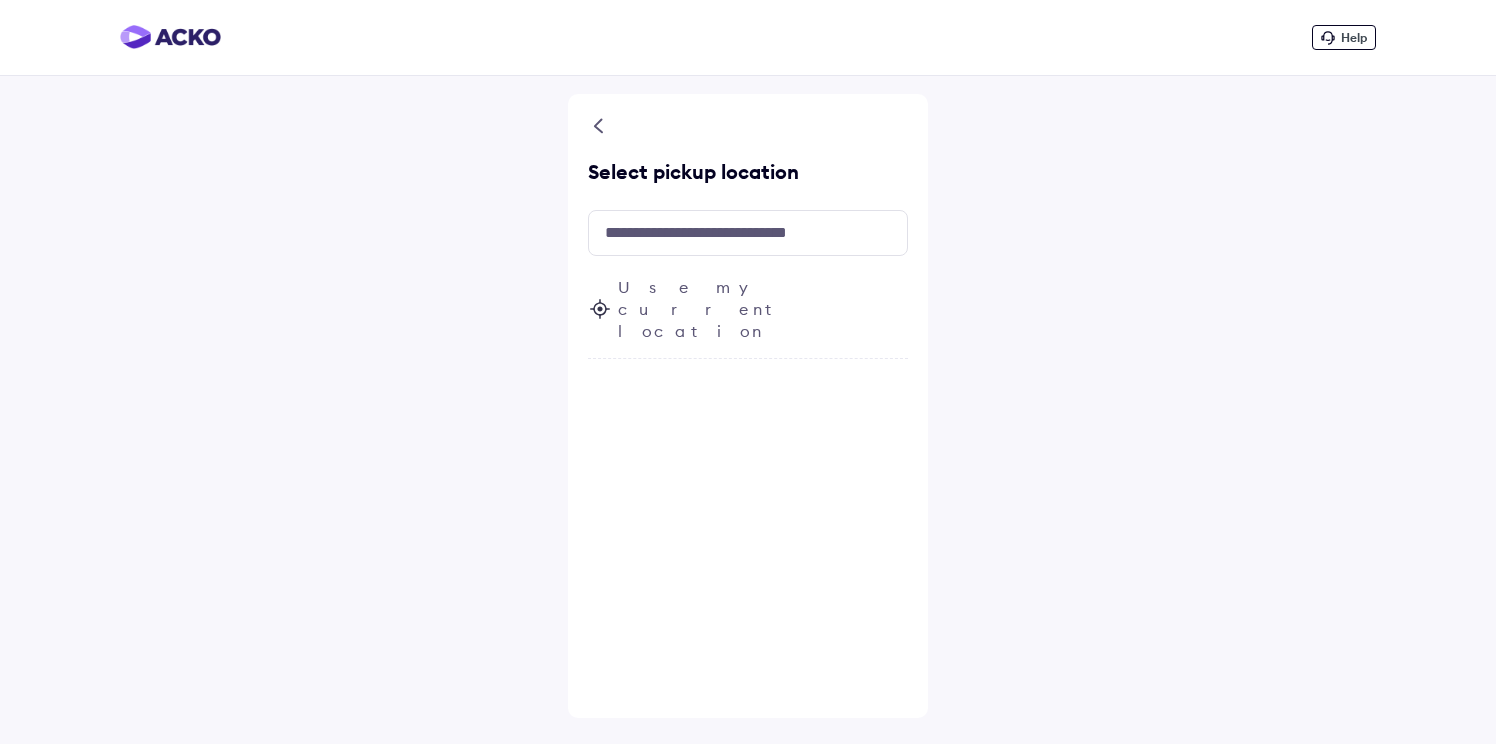 scroll, scrollTop: 0, scrollLeft: 0, axis: both 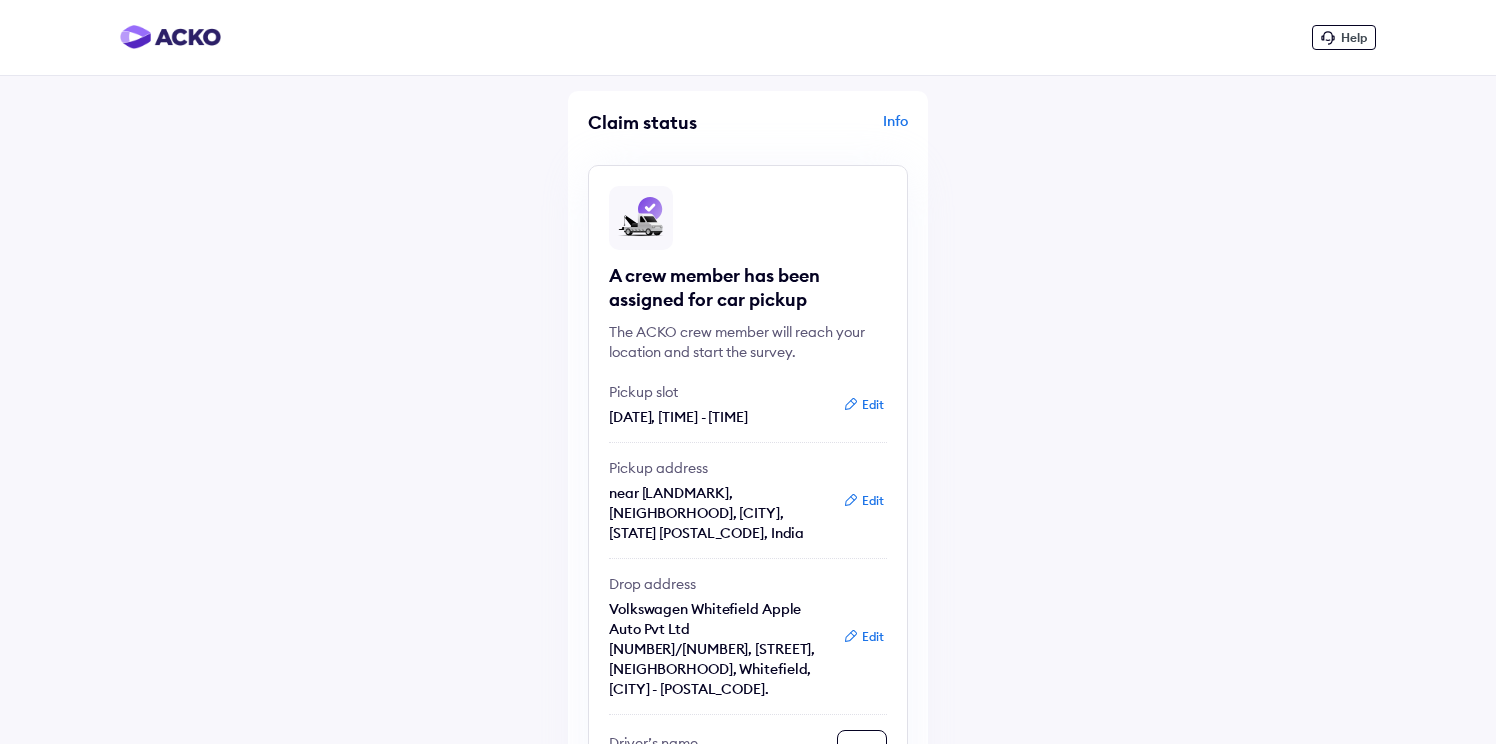 click on "Edit" at bounding box center [863, 501] 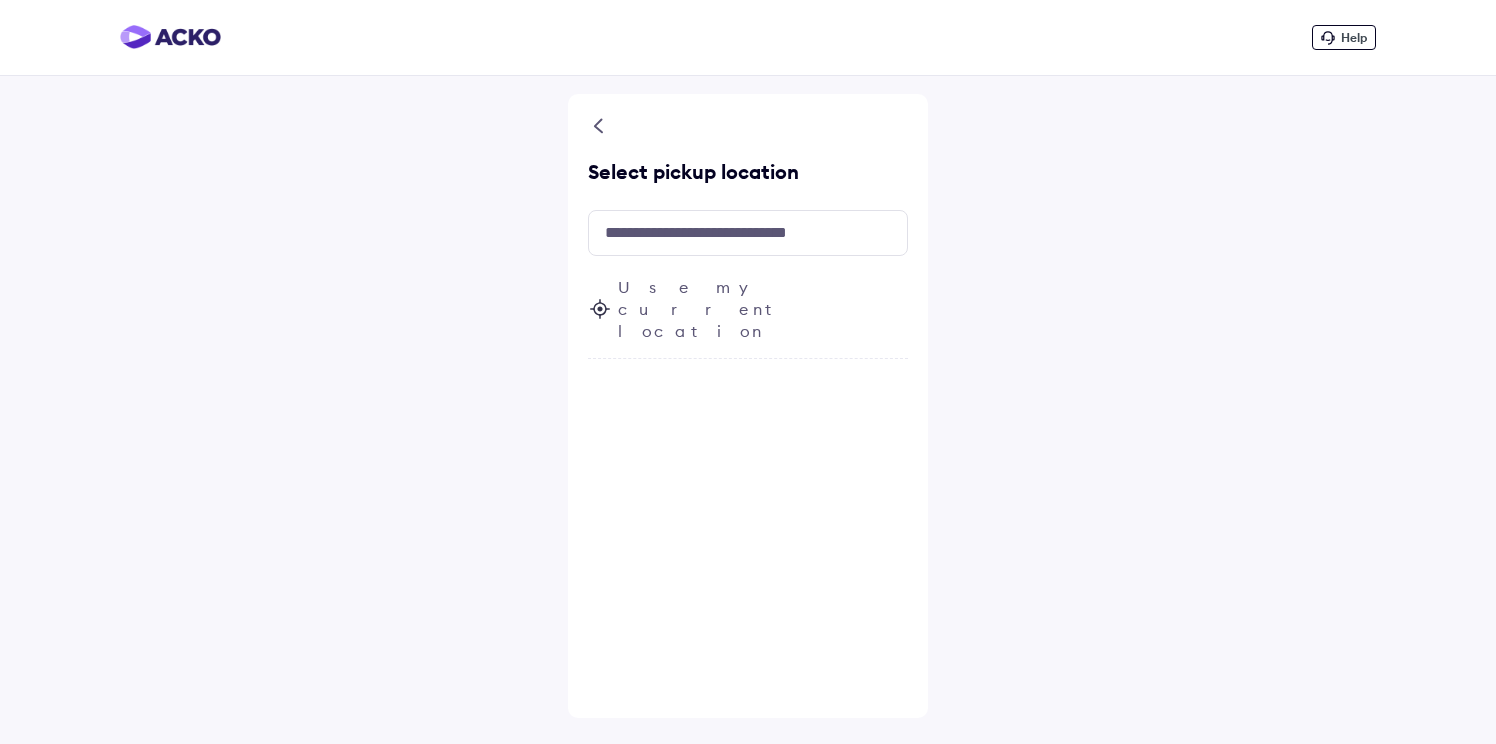 scroll, scrollTop: 0, scrollLeft: 0, axis: both 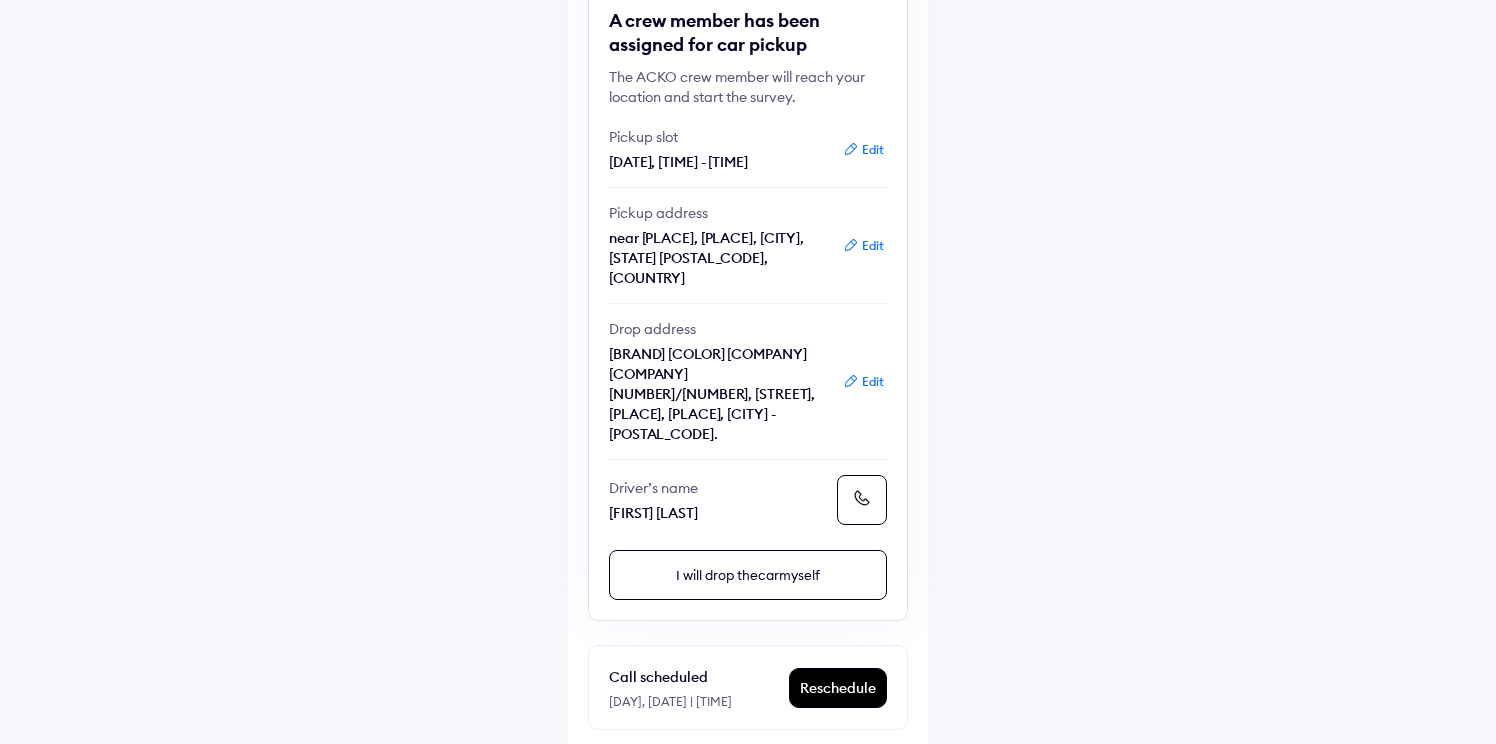 click on "Edit" at bounding box center (863, 382) 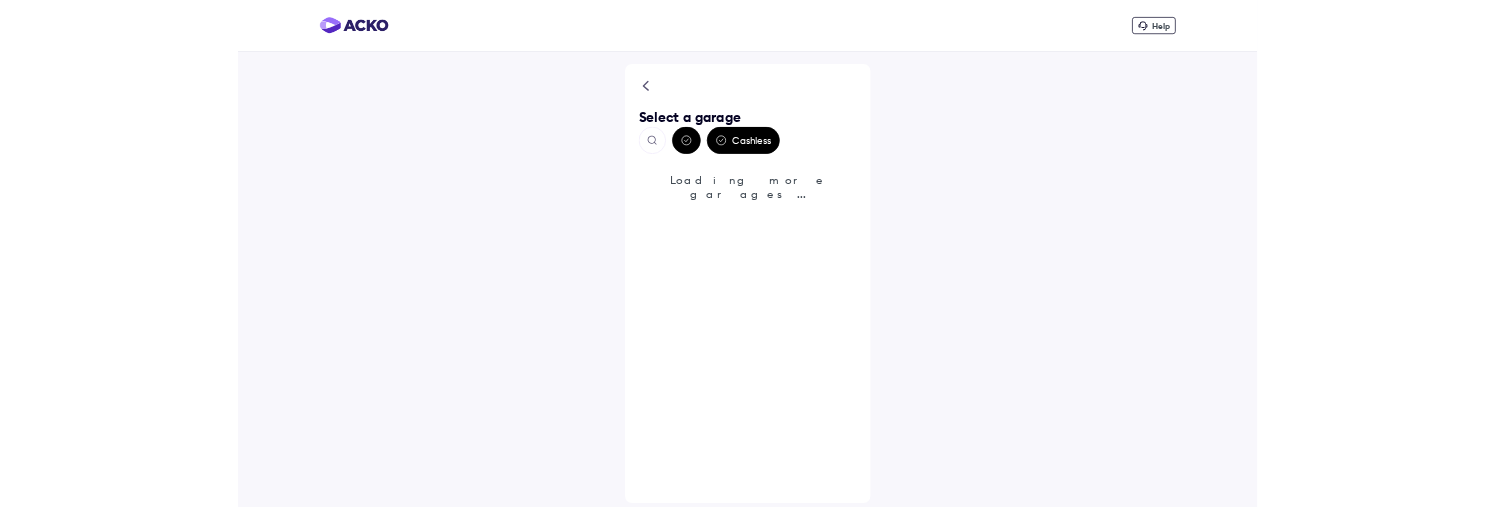 scroll, scrollTop: 0, scrollLeft: 0, axis: both 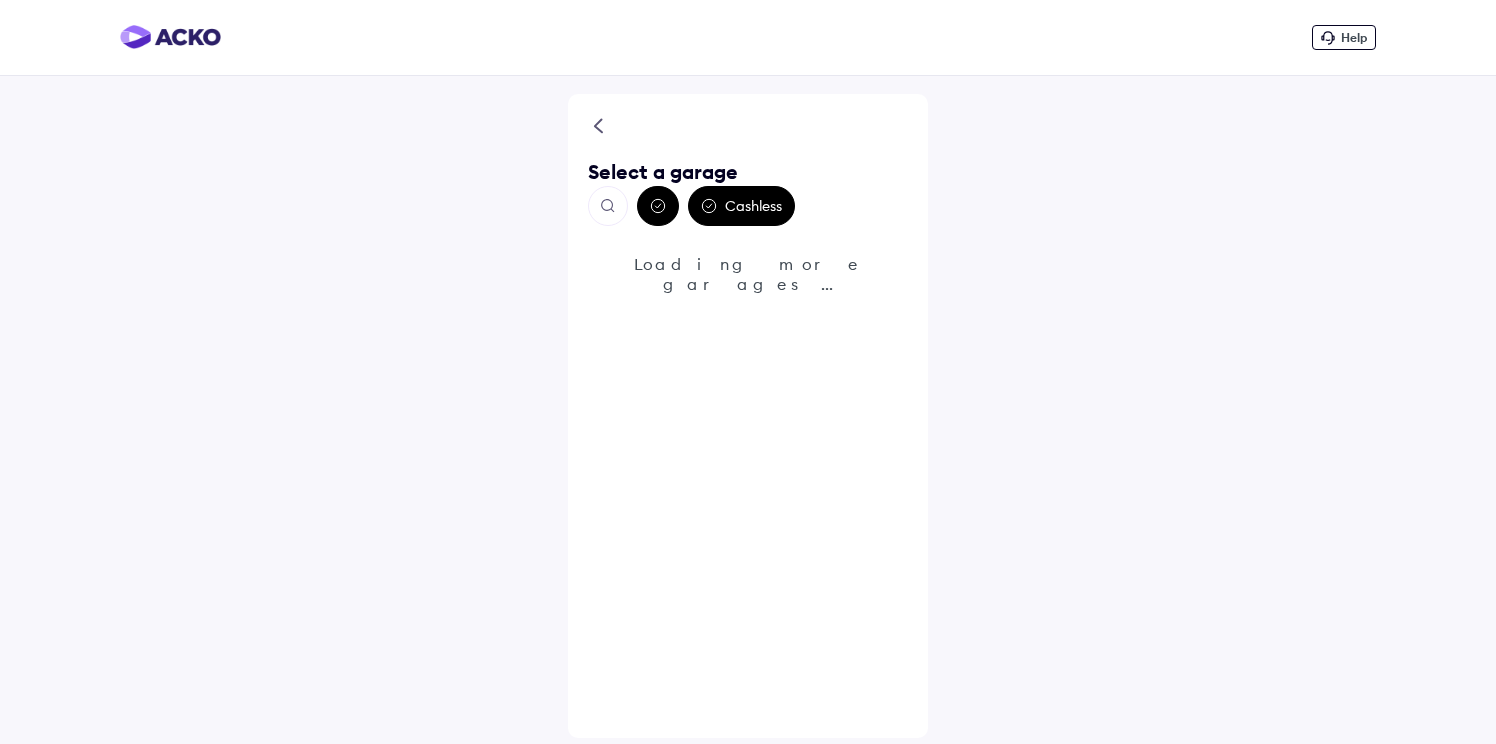 click at bounding box center [608, 206] 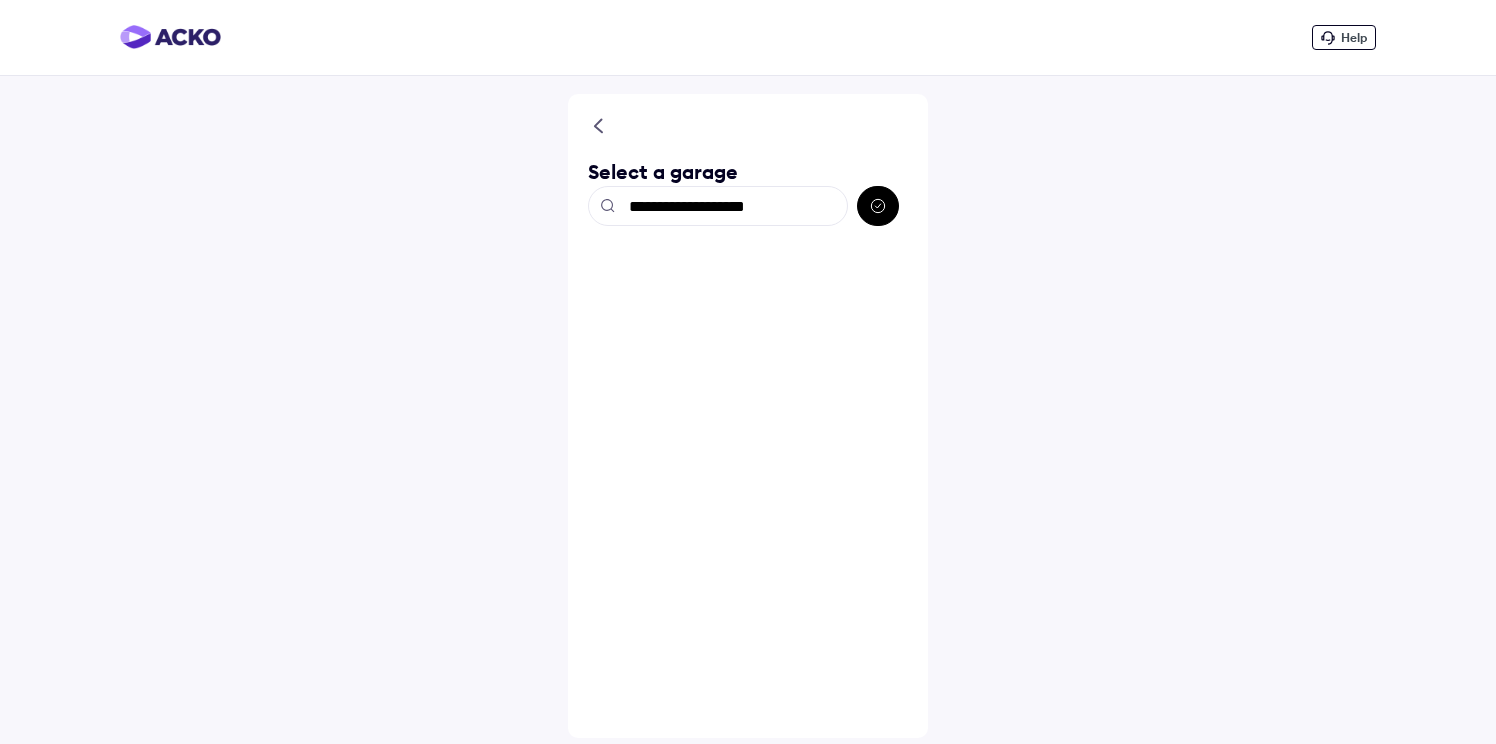 type on "**********" 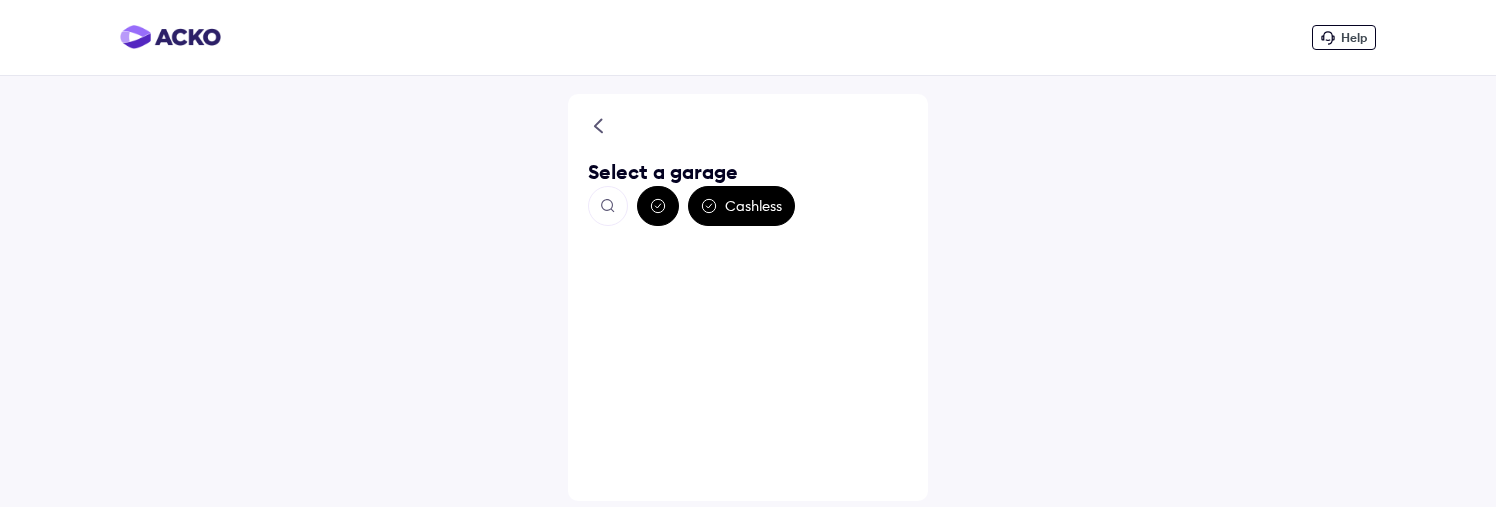 click 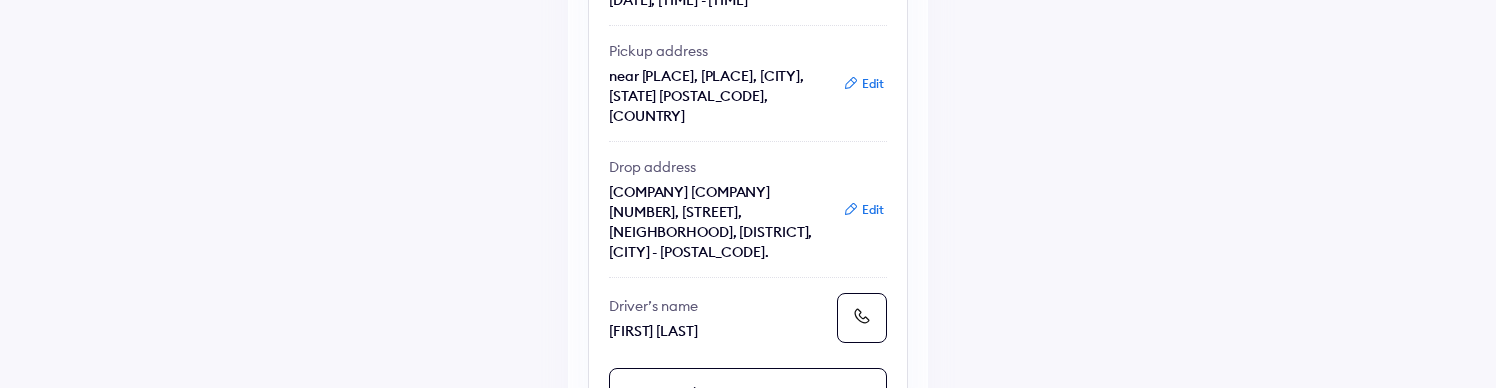 scroll, scrollTop: 419, scrollLeft: 0, axis: vertical 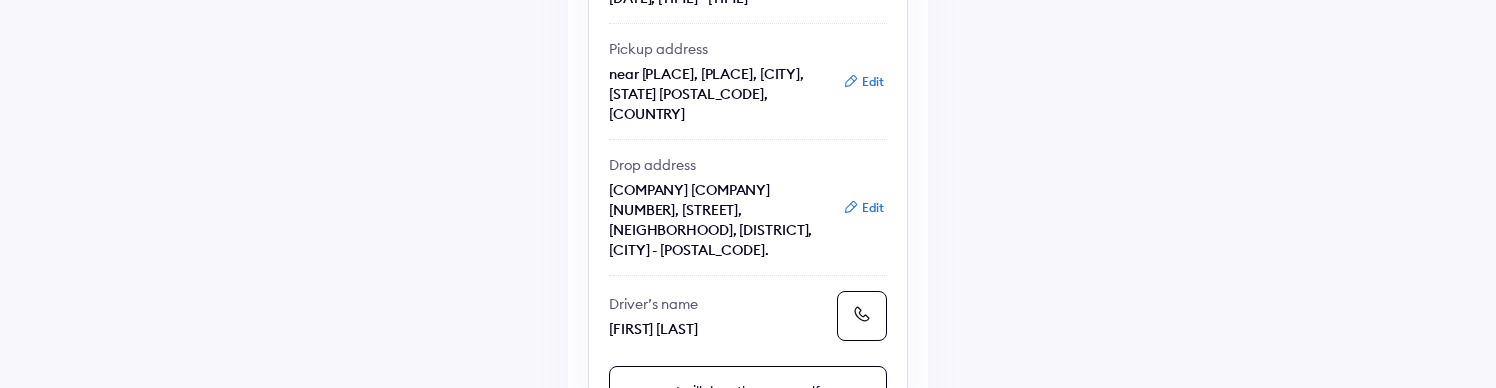 click on "Edit" at bounding box center [863, 208] 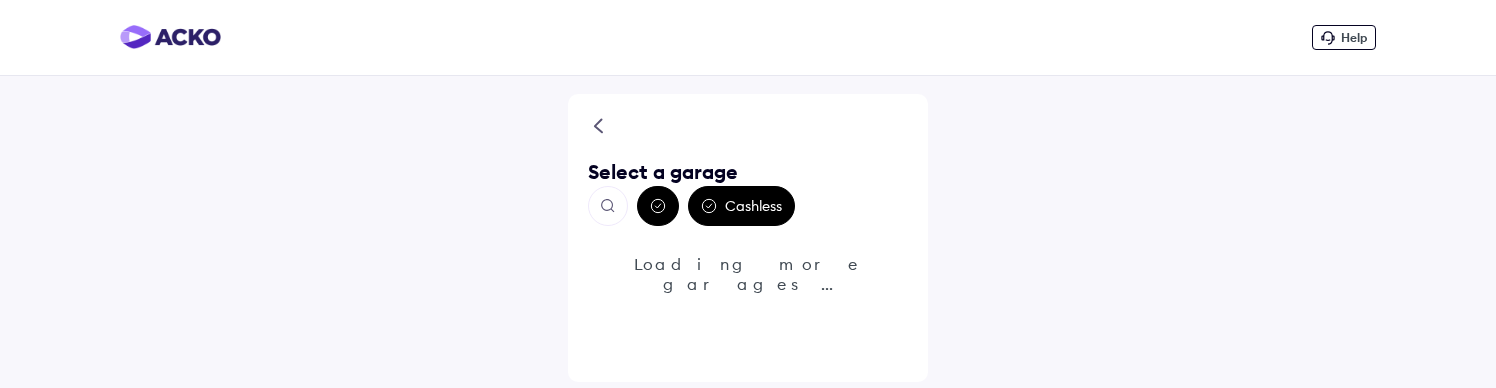 scroll, scrollTop: 0, scrollLeft: 0, axis: both 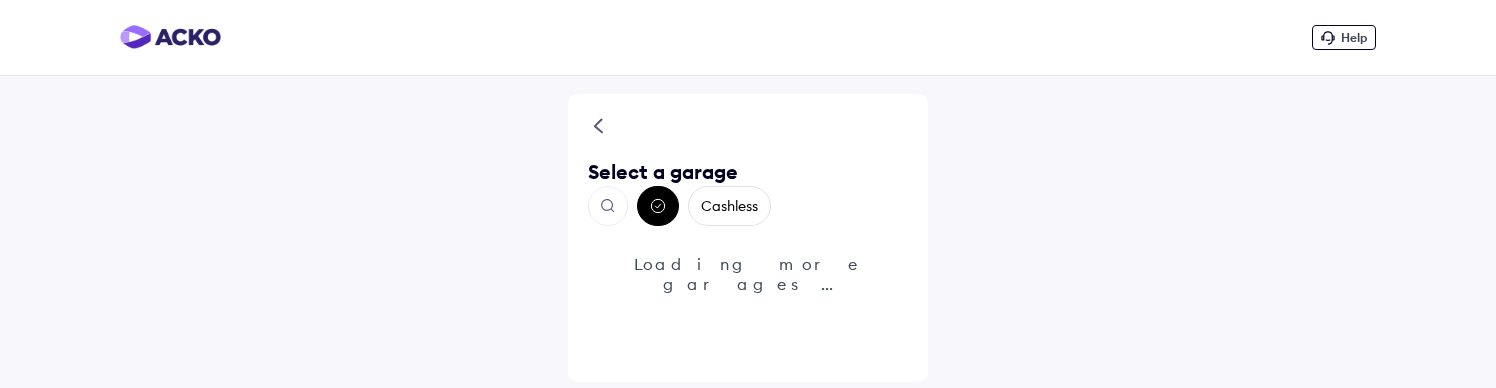click at bounding box center [608, 206] 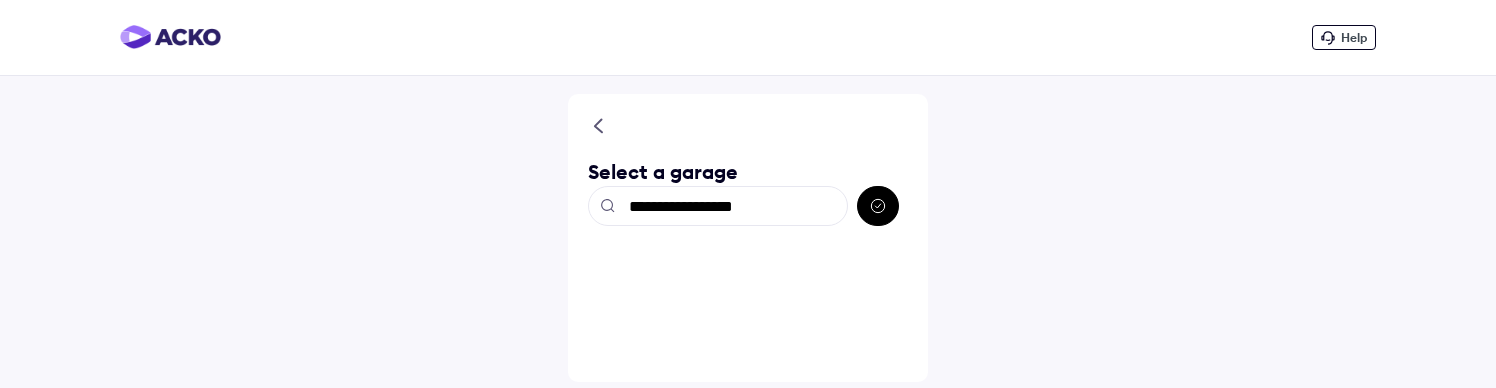 type on "**********" 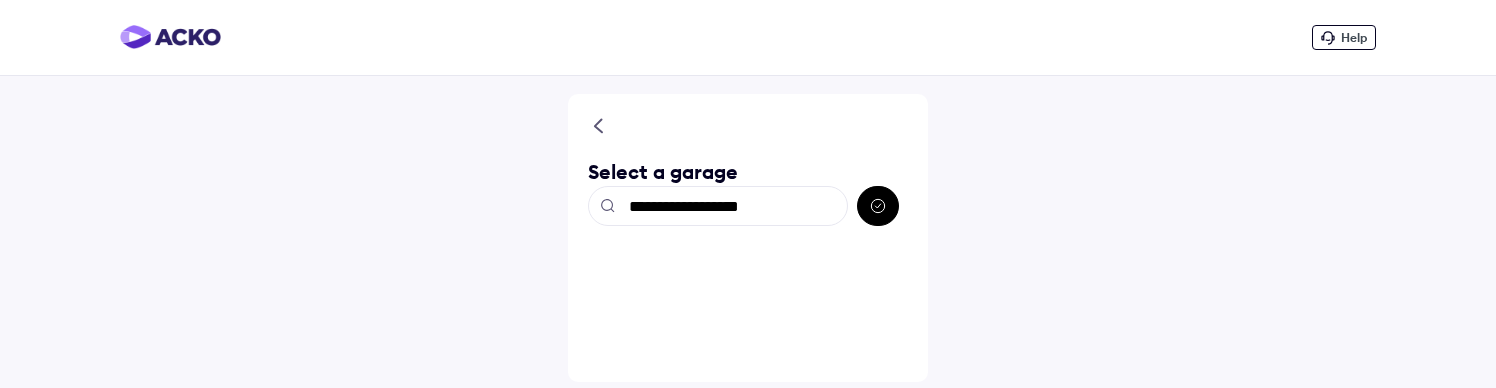 click on "**********" at bounding box center (748, 206) 